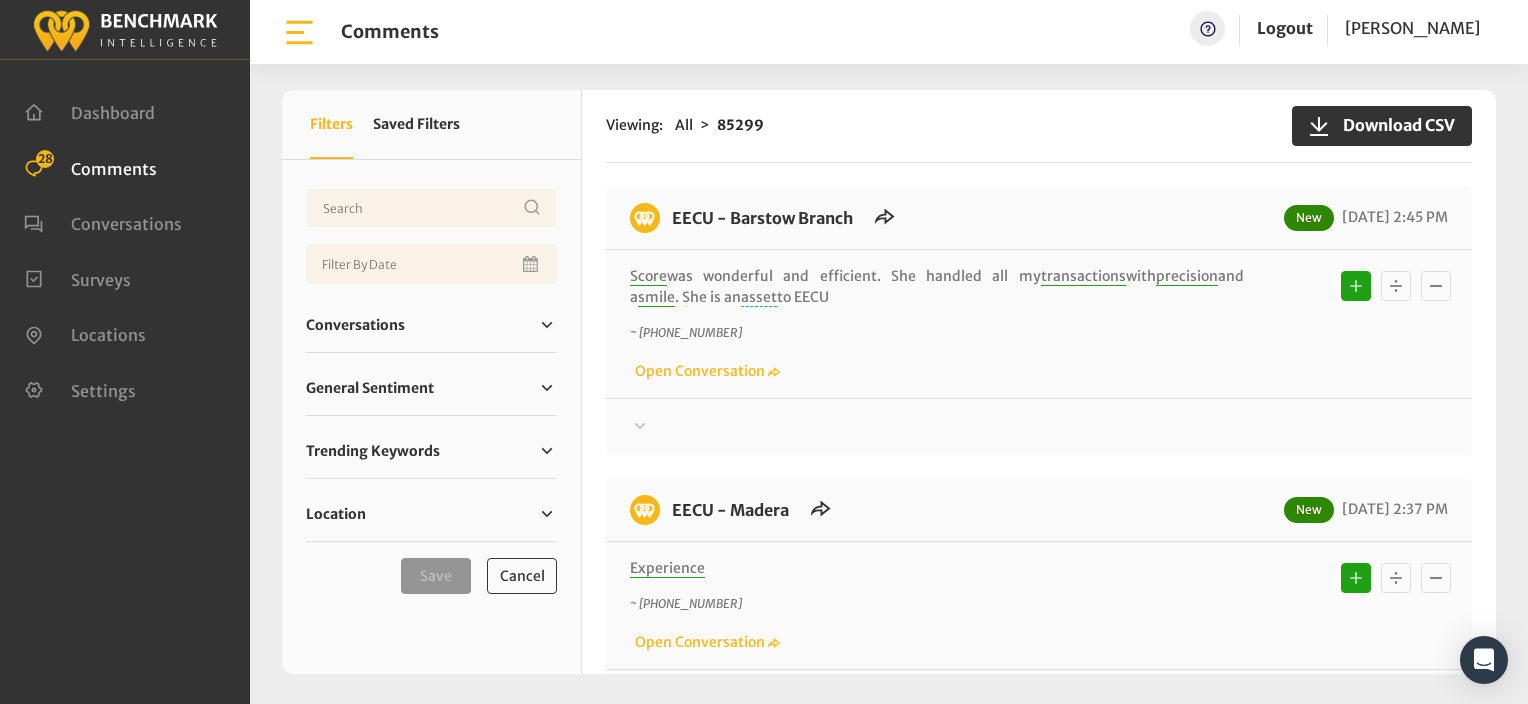 click on "Viewing:
All
85299
Download CSV" 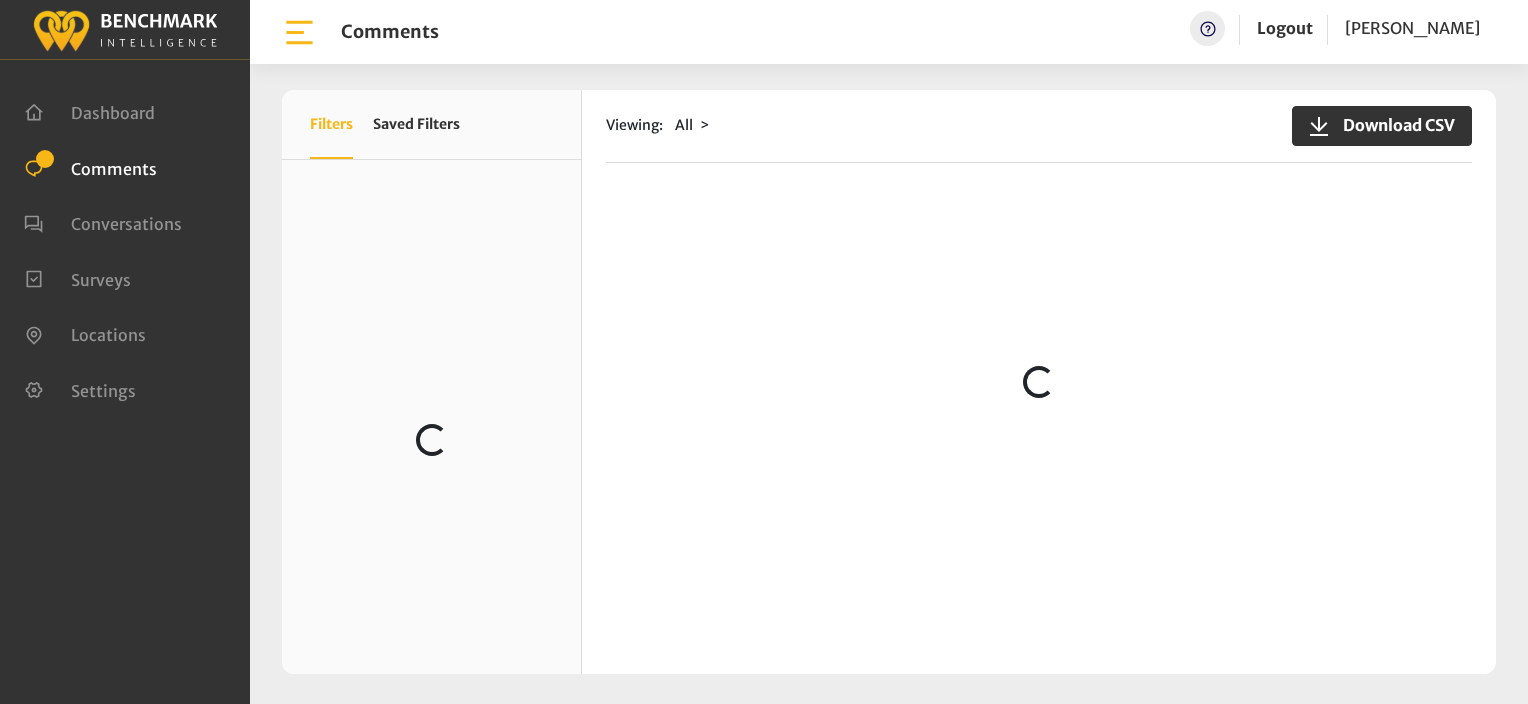 scroll, scrollTop: 0, scrollLeft: 0, axis: both 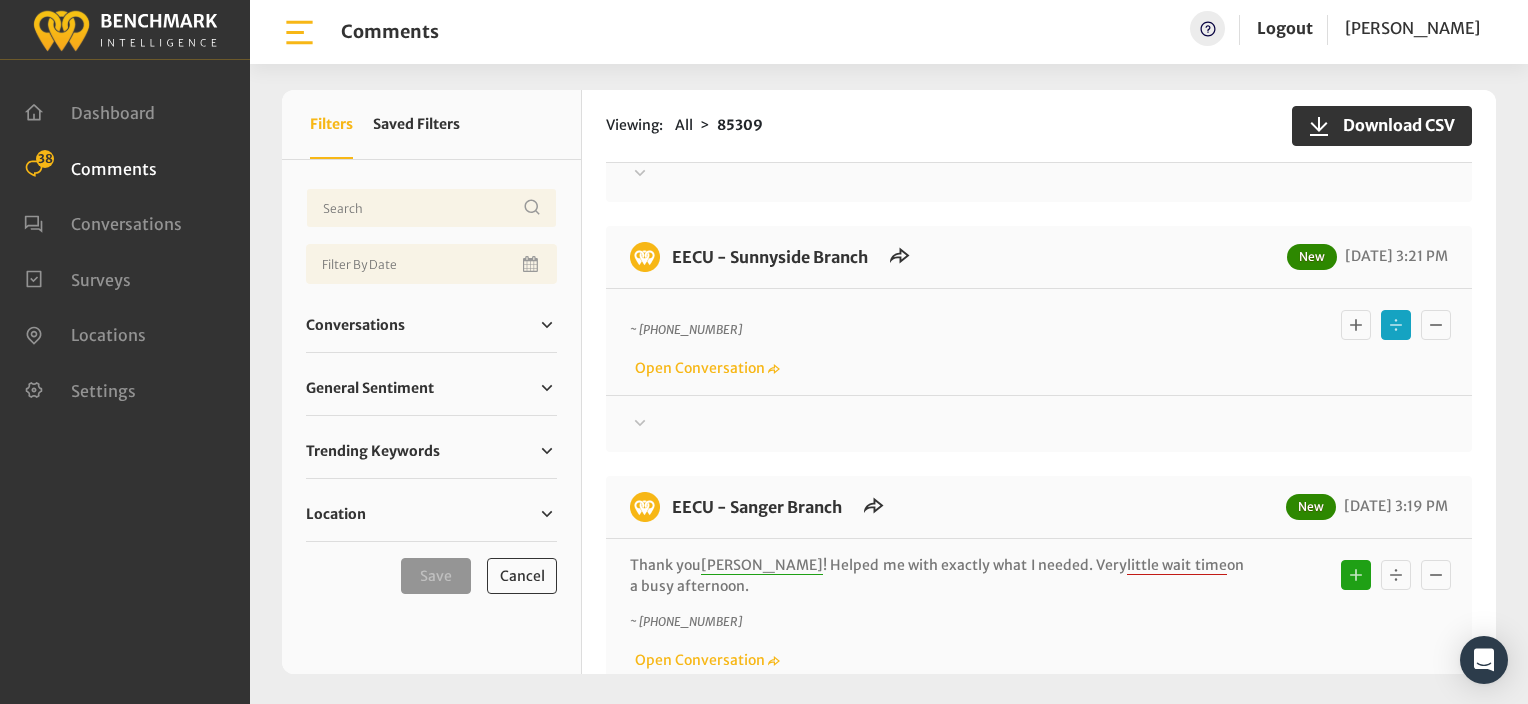 click 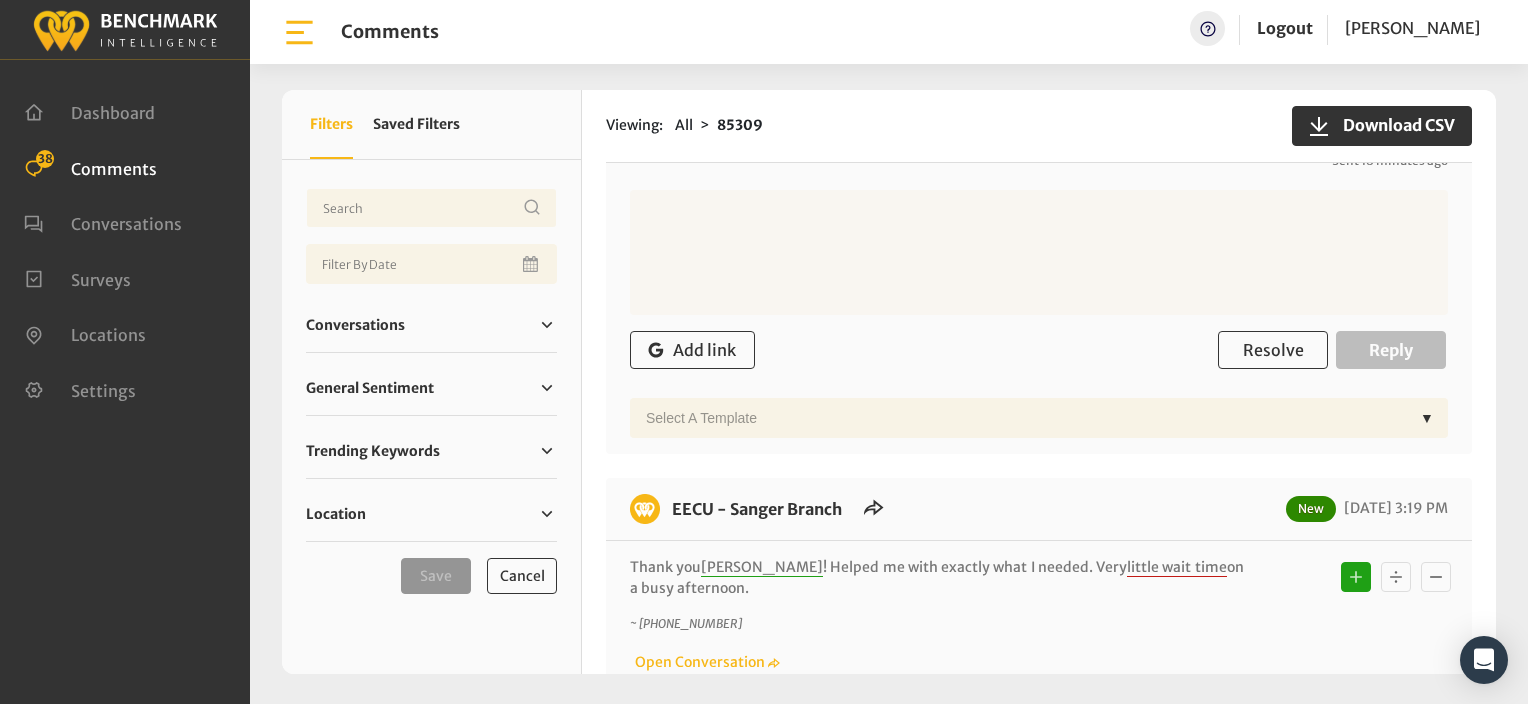 scroll, scrollTop: 1300, scrollLeft: 0, axis: vertical 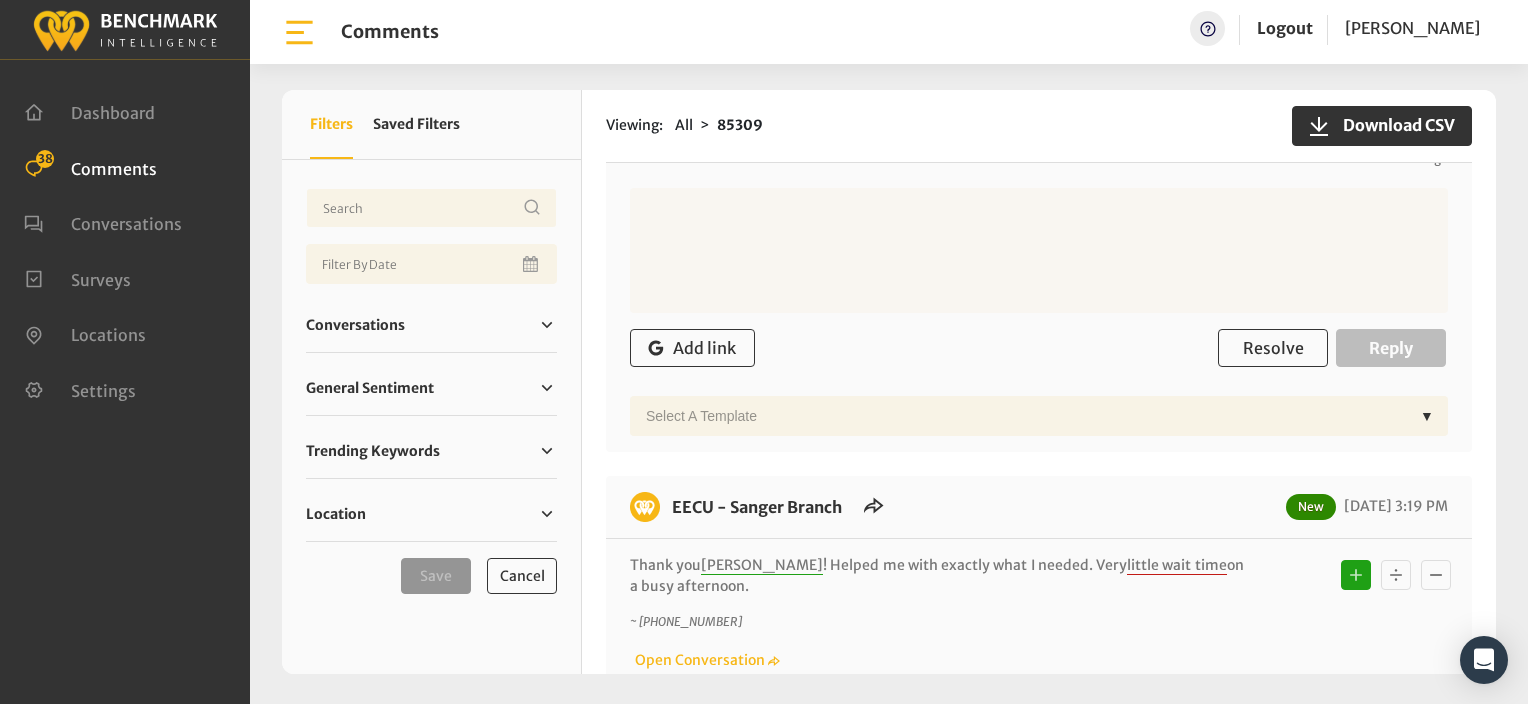 drag, startPoint x: 775, startPoint y: 244, endPoint x: 758, endPoint y: 229, distance: 22.671568 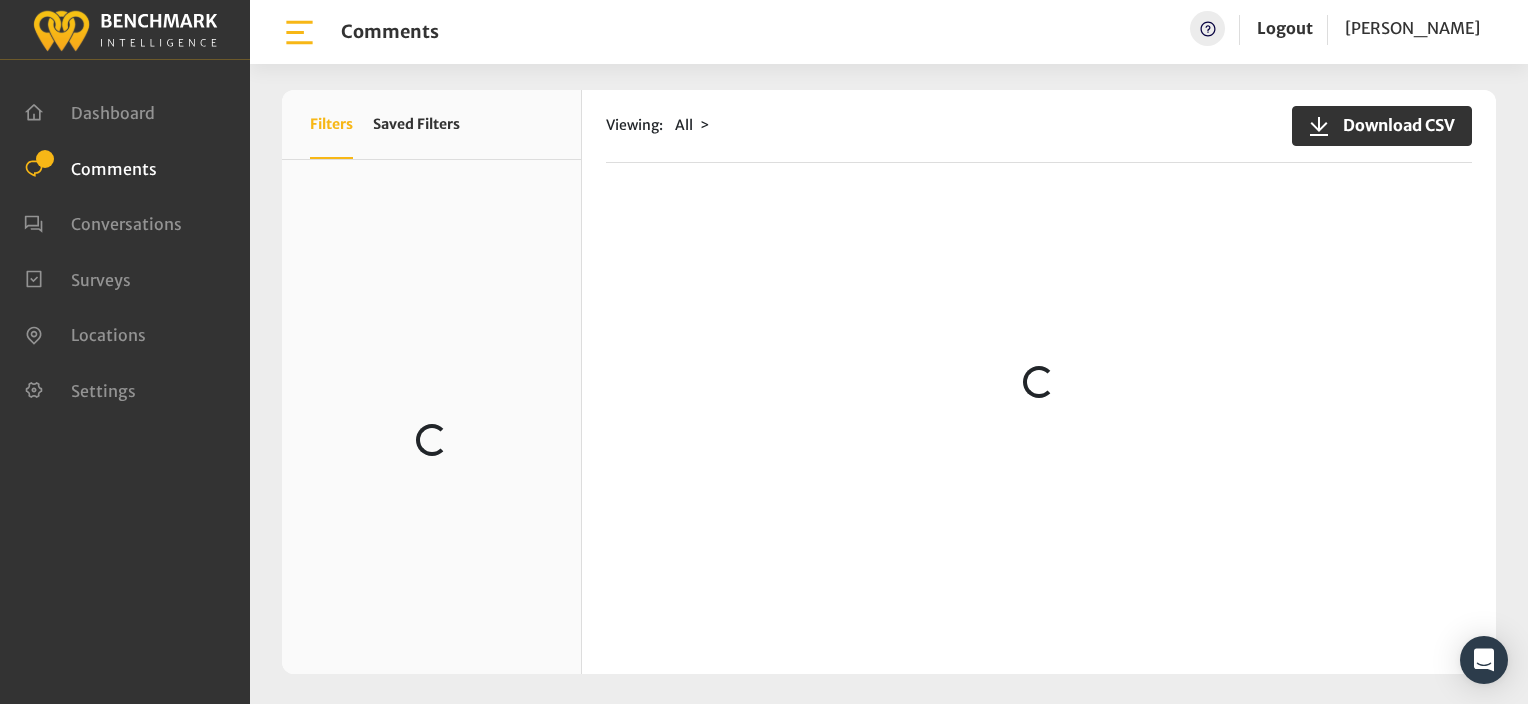 scroll, scrollTop: 0, scrollLeft: 0, axis: both 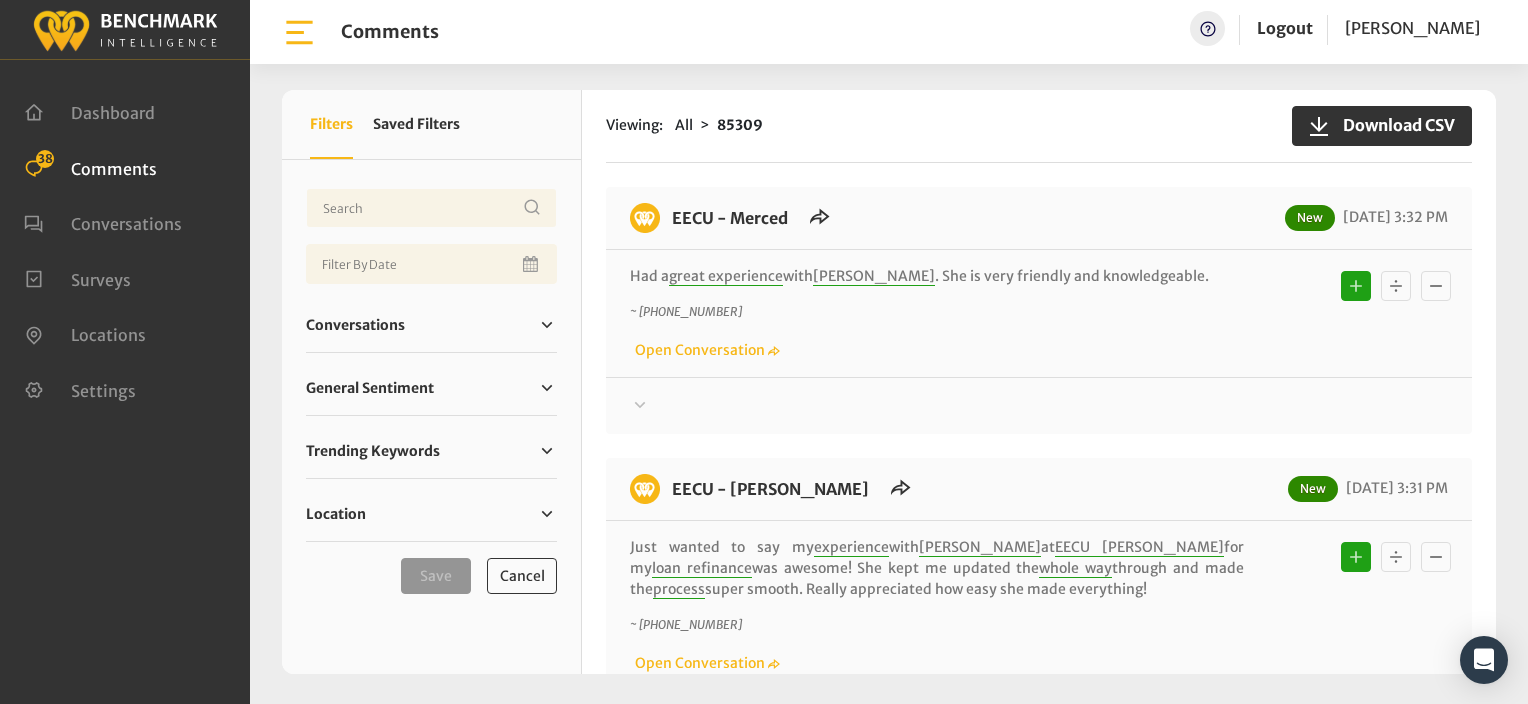 click on "Viewing:
All
85309
Download CSV
EECU - Merced
New
07/02/2025 3:32 PM
Had a  great experience  with  Isabel .  She is very friendly and knowledgeable." 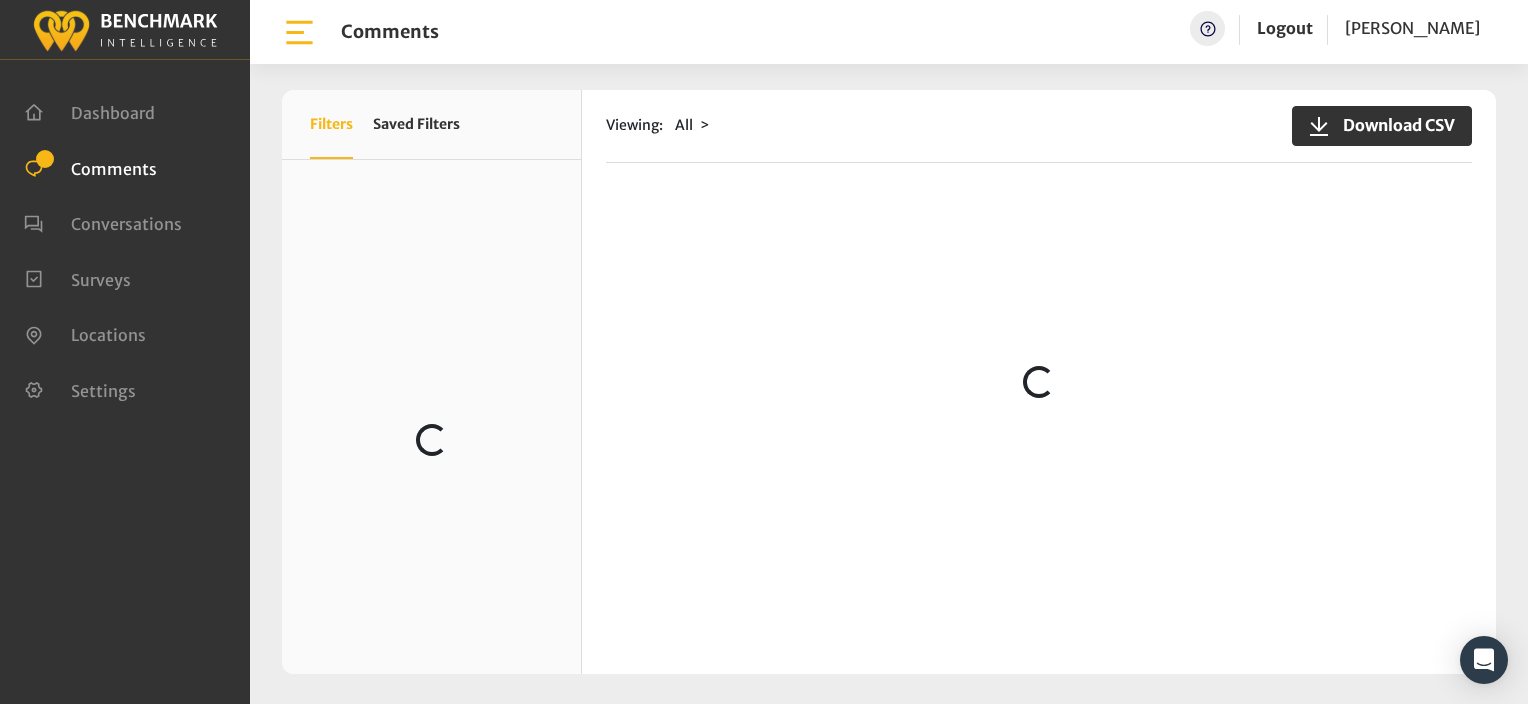 scroll, scrollTop: 0, scrollLeft: 0, axis: both 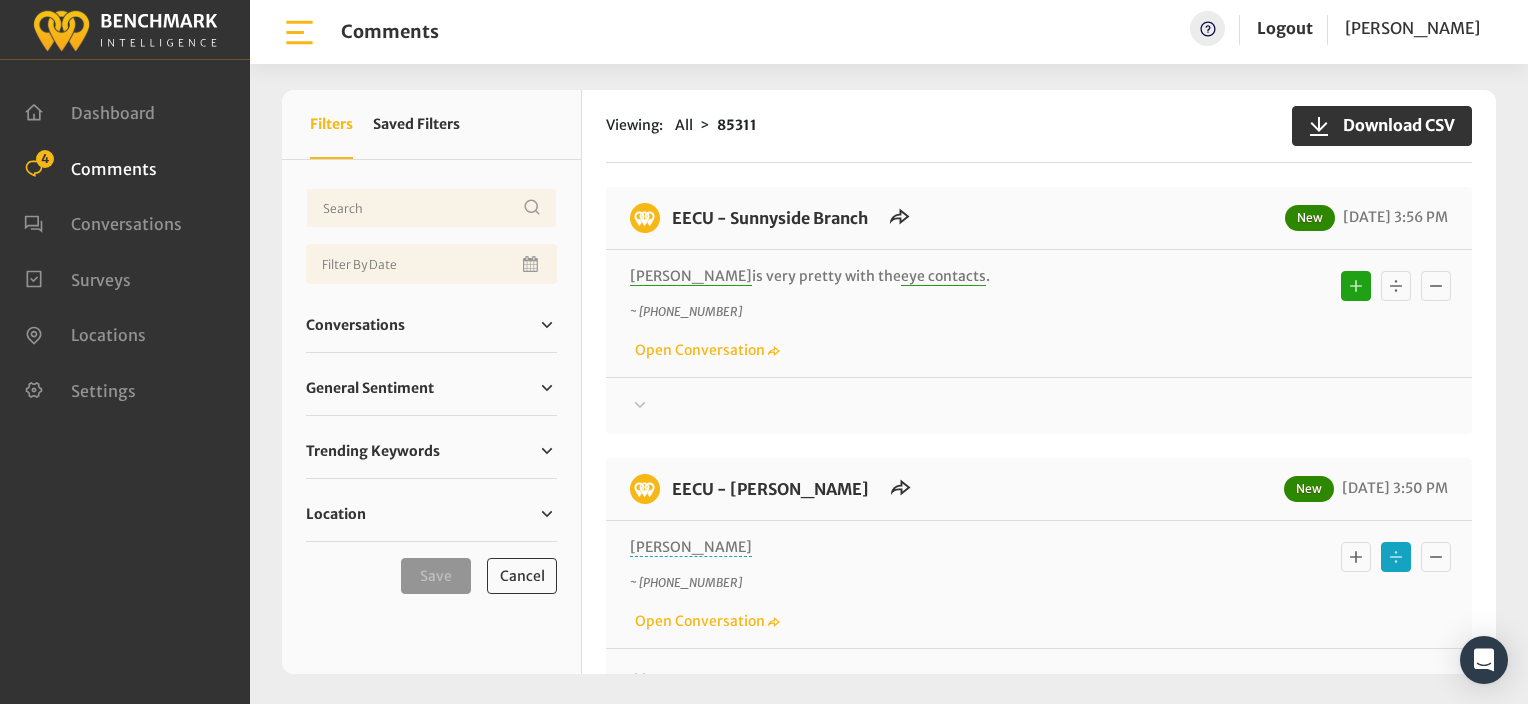 click on "EECU - Sunnyside Branch
New
[DATE] 3:56 PM" 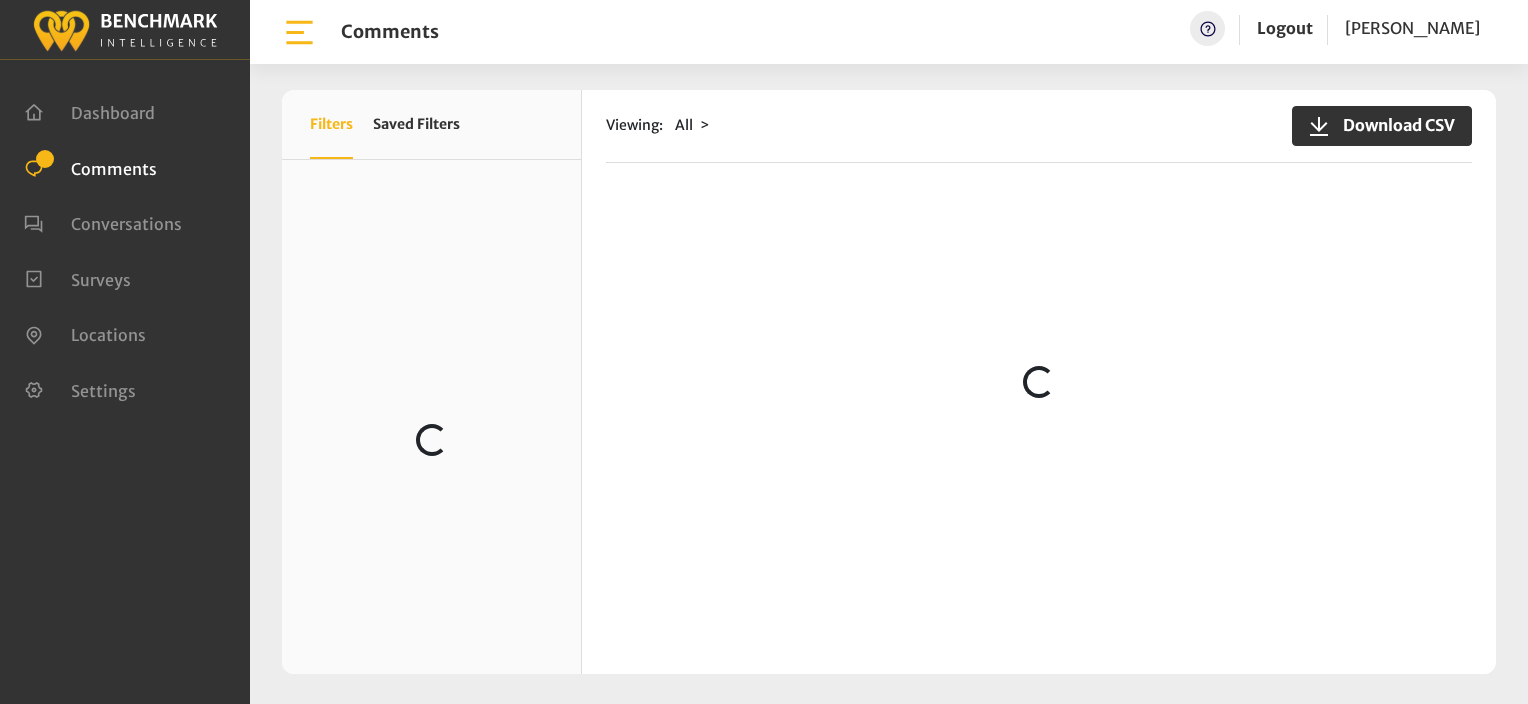 scroll, scrollTop: 0, scrollLeft: 0, axis: both 